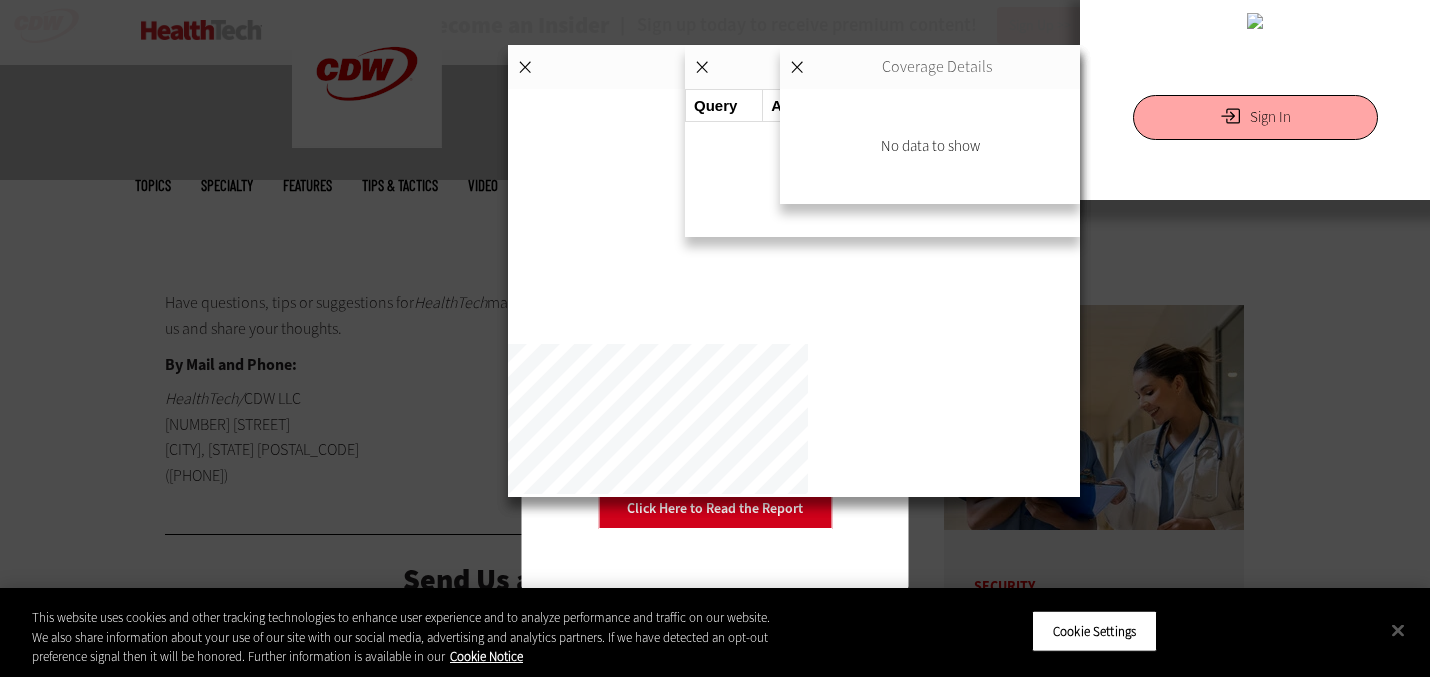 scroll, scrollTop: 1125, scrollLeft: 0, axis: vertical 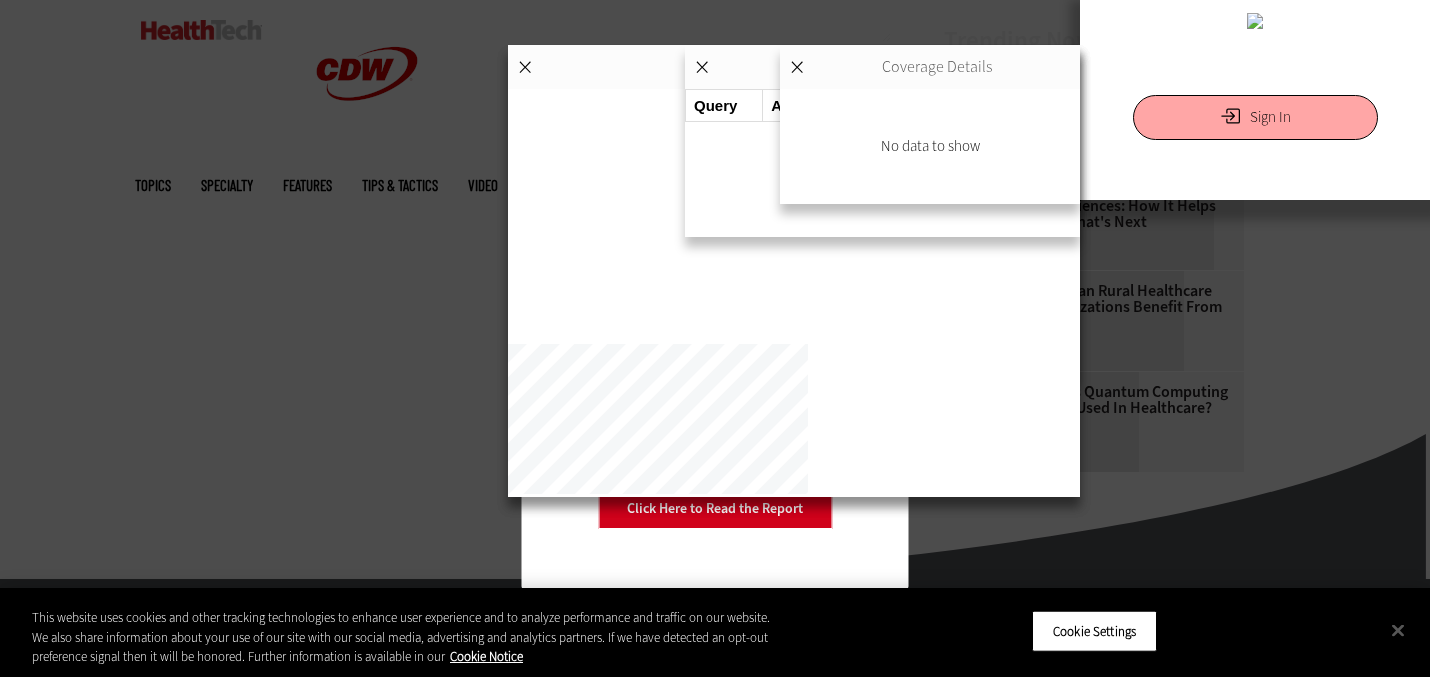 click on "Close" at bounding box center (878, 109) 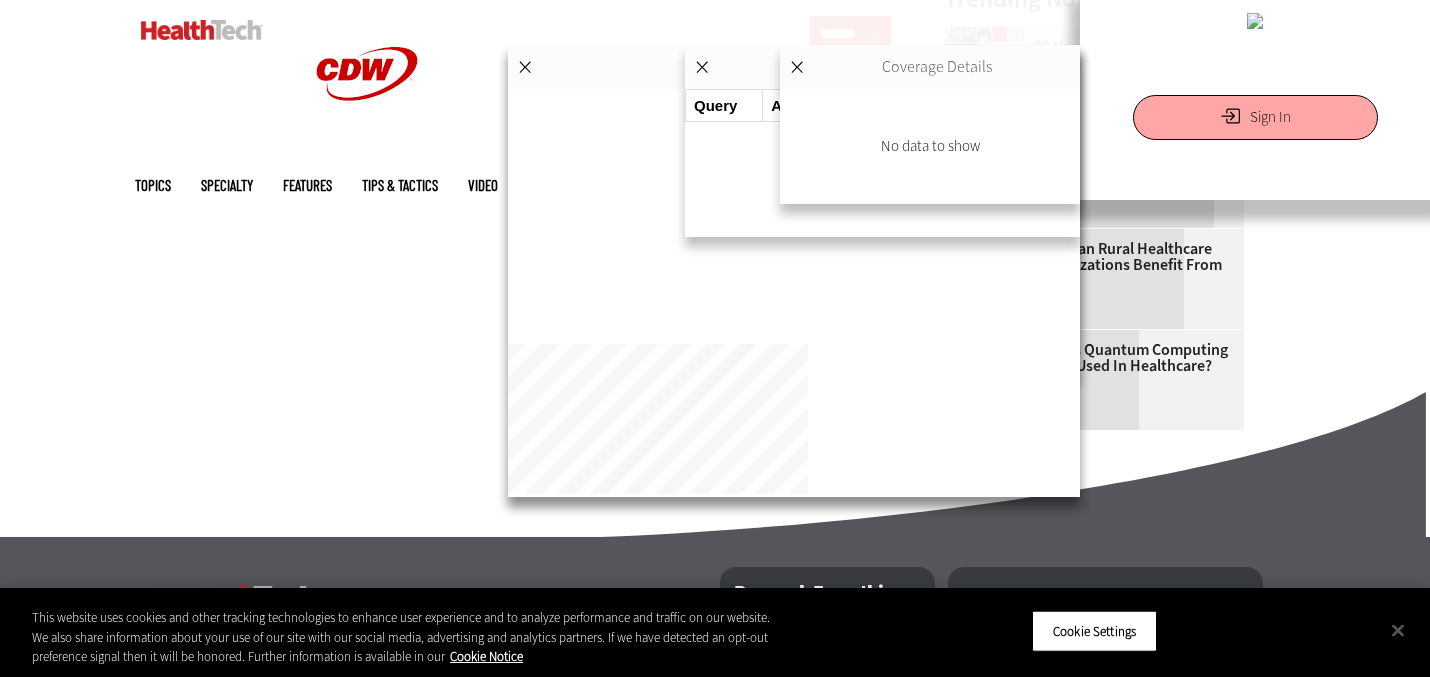 scroll, scrollTop: 1155, scrollLeft: 0, axis: vertical 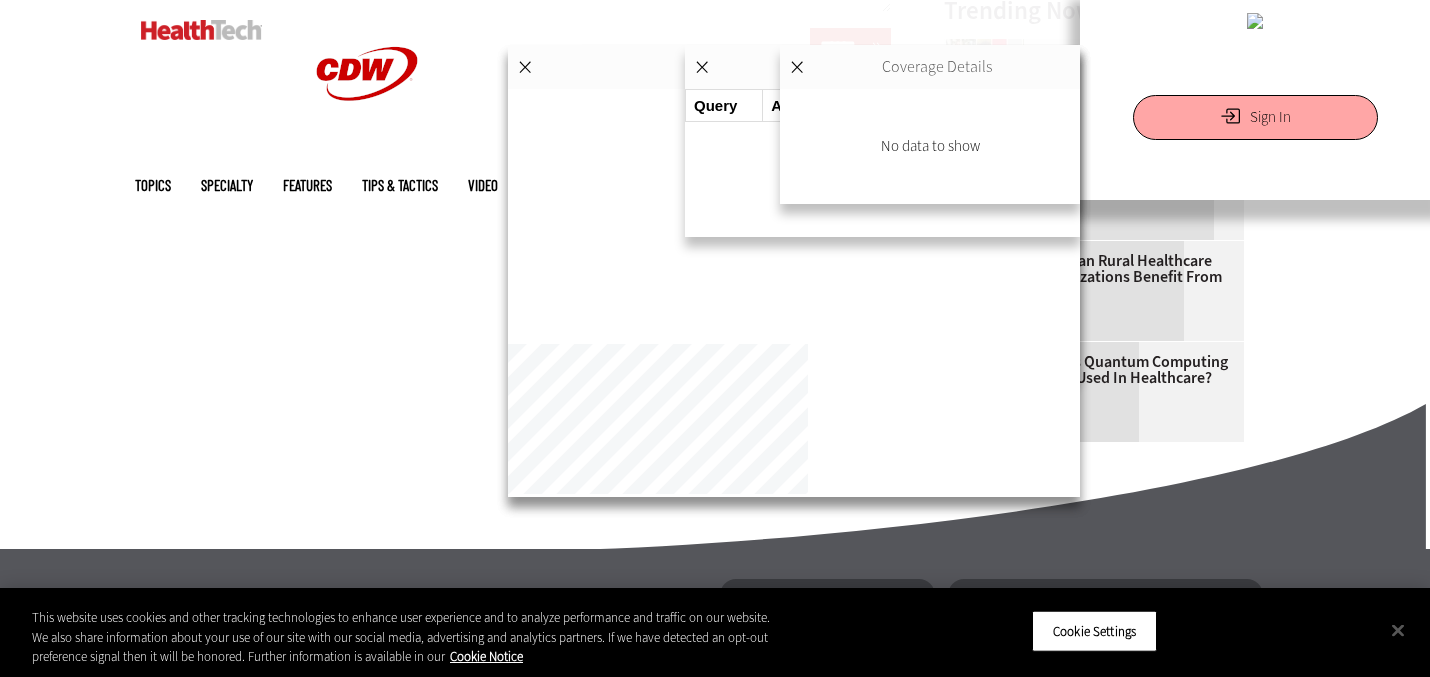 click on "About Us" at bounding box center [206, 690] 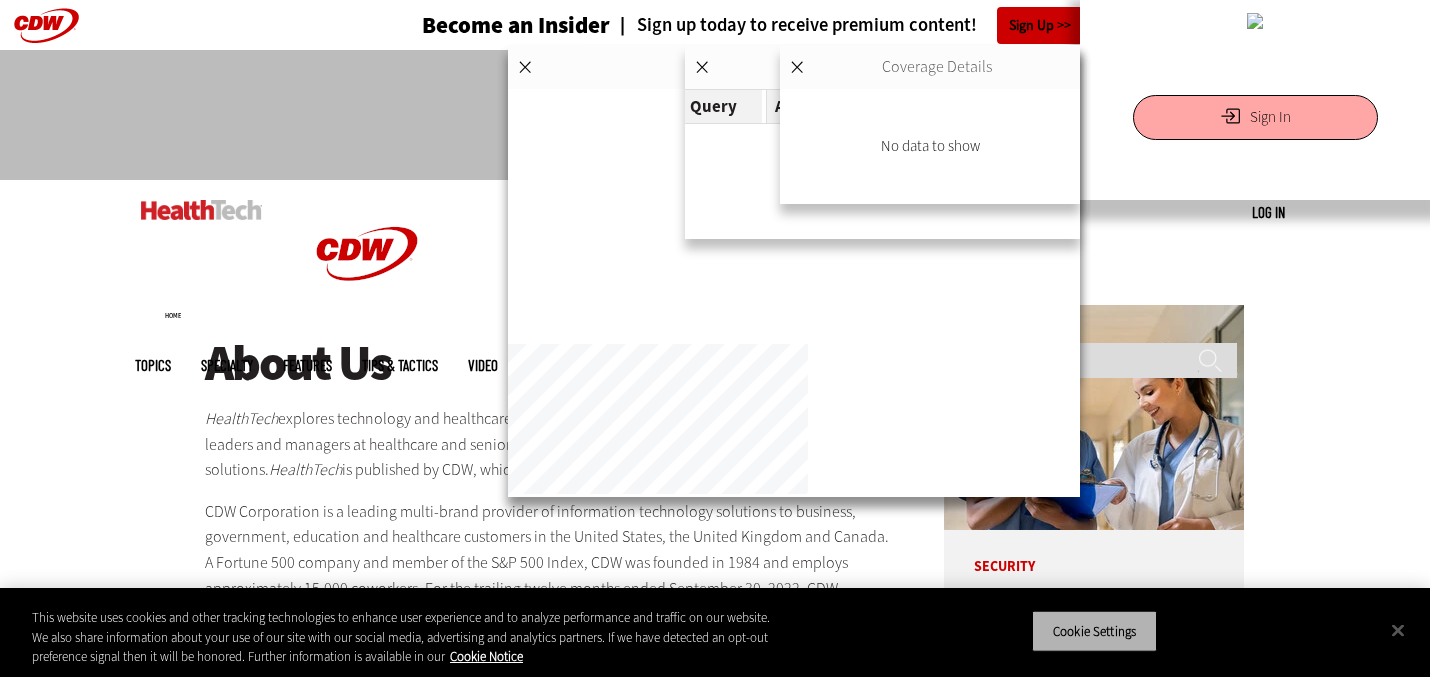 scroll, scrollTop: 155, scrollLeft: 0, axis: vertical 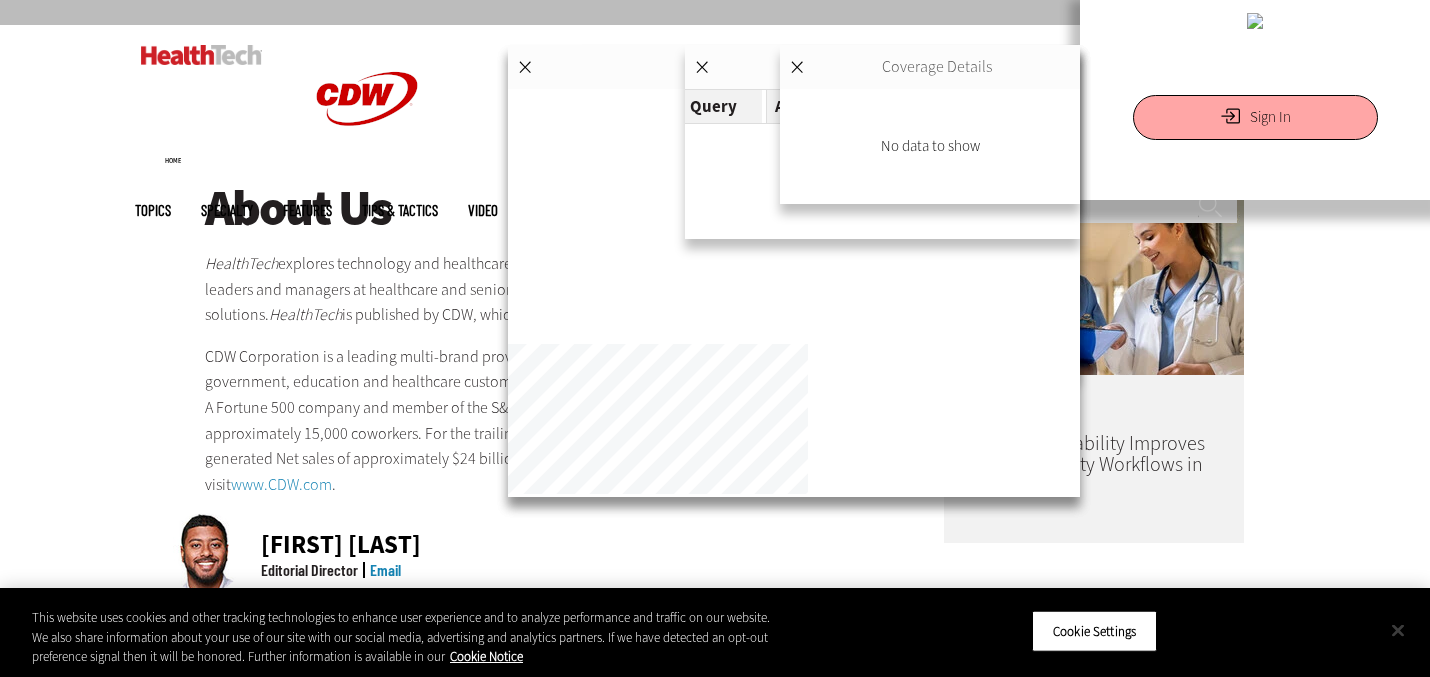 click at bounding box center [1398, 630] 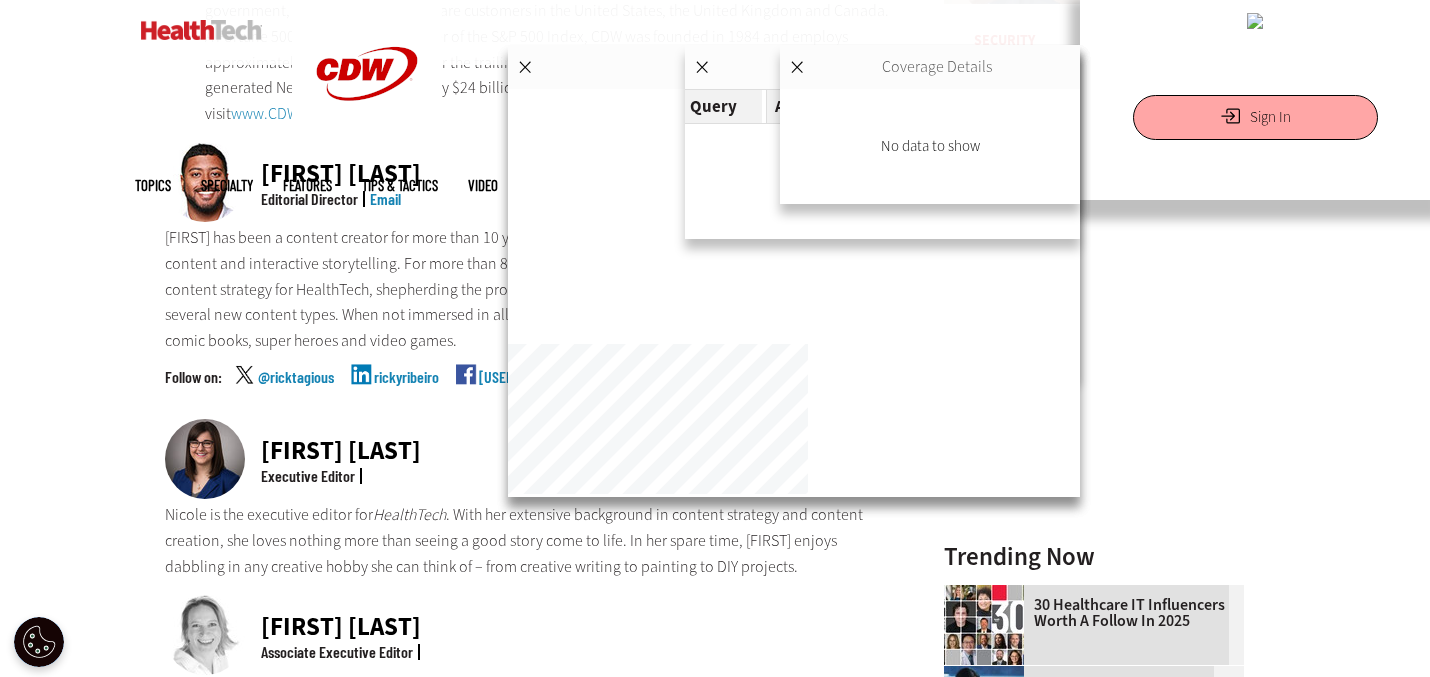 scroll, scrollTop: 418, scrollLeft: 0, axis: vertical 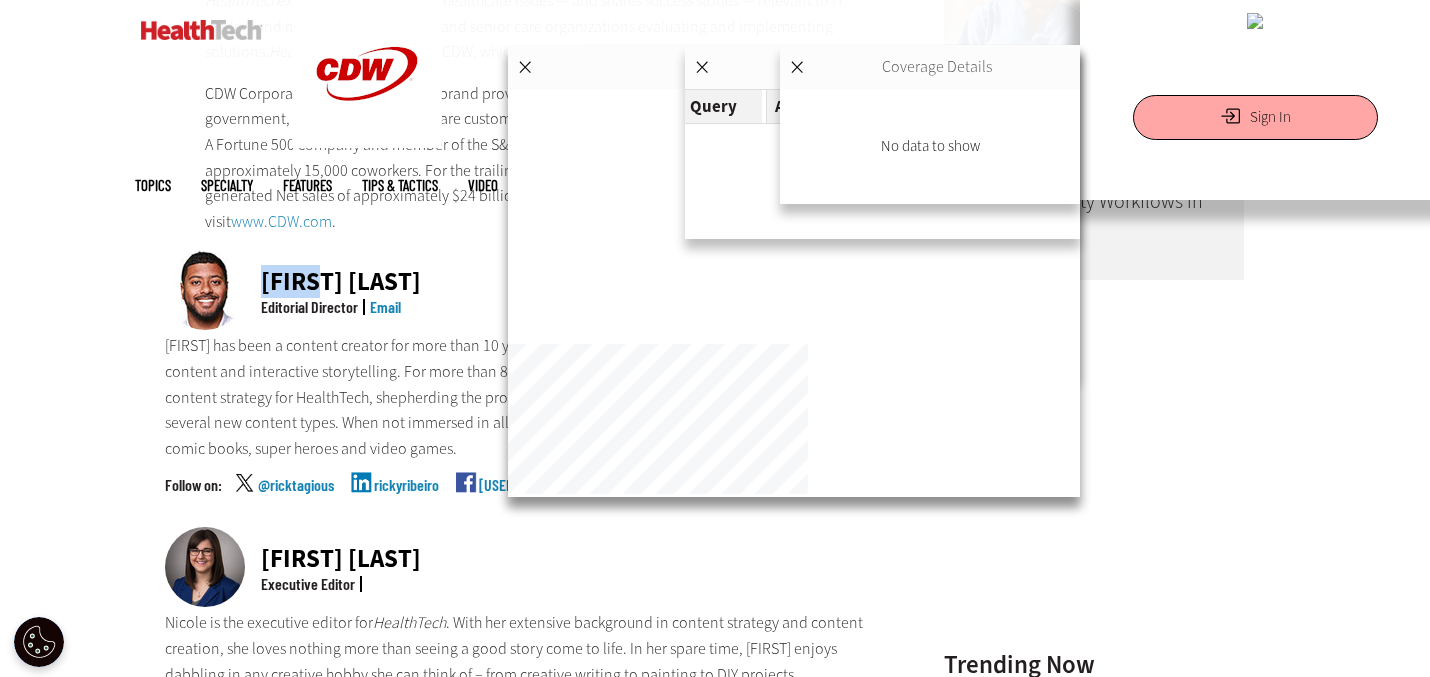 drag, startPoint x: 262, startPoint y: 284, endPoint x: 317, endPoint y: 284, distance: 55 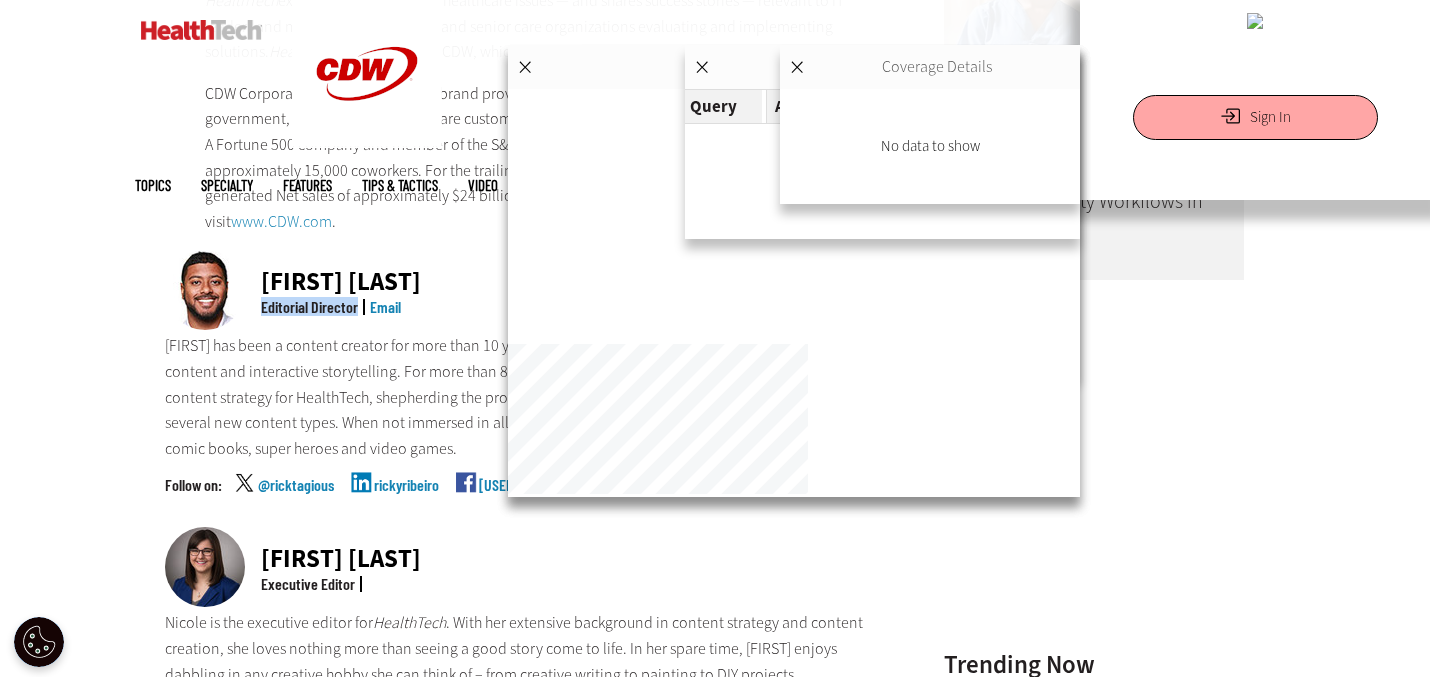 drag, startPoint x: 261, startPoint y: 307, endPoint x: 355, endPoint y: 312, distance: 94.13288 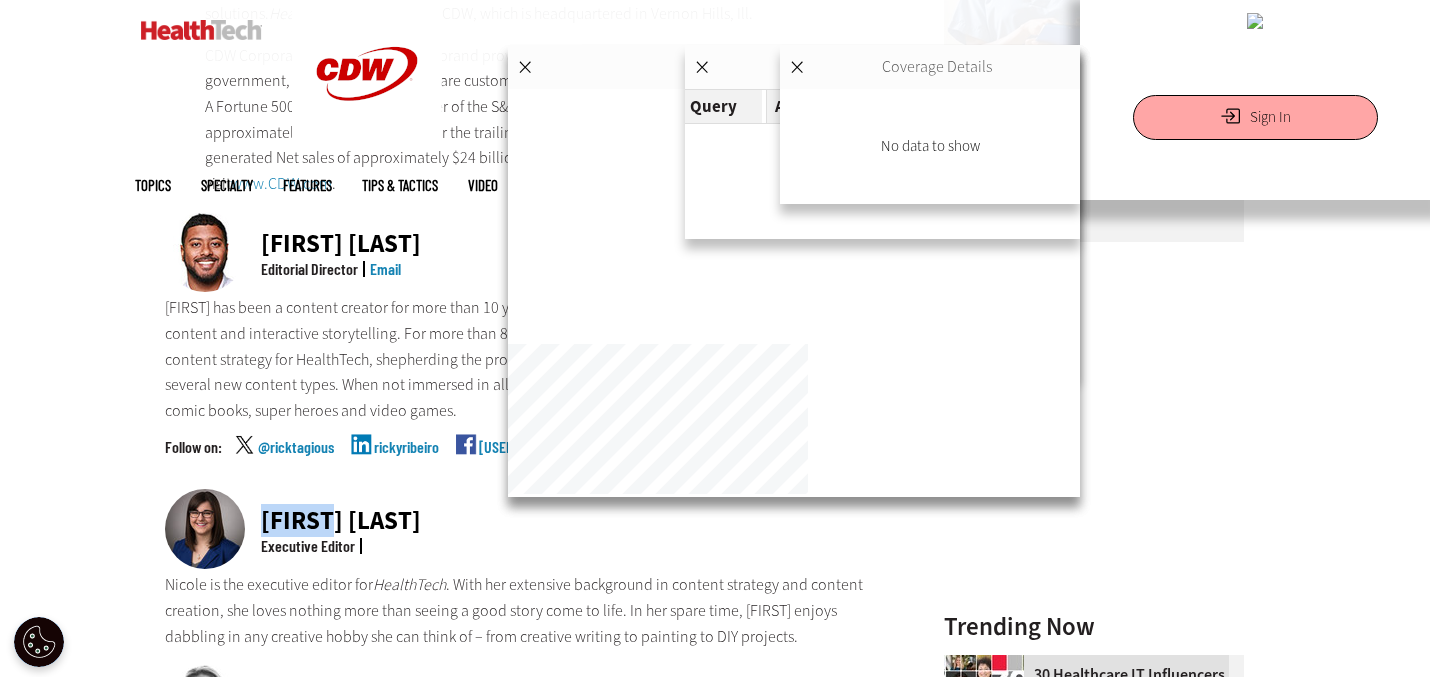 drag, startPoint x: 264, startPoint y: 520, endPoint x: 329, endPoint y: 530, distance: 65.76473 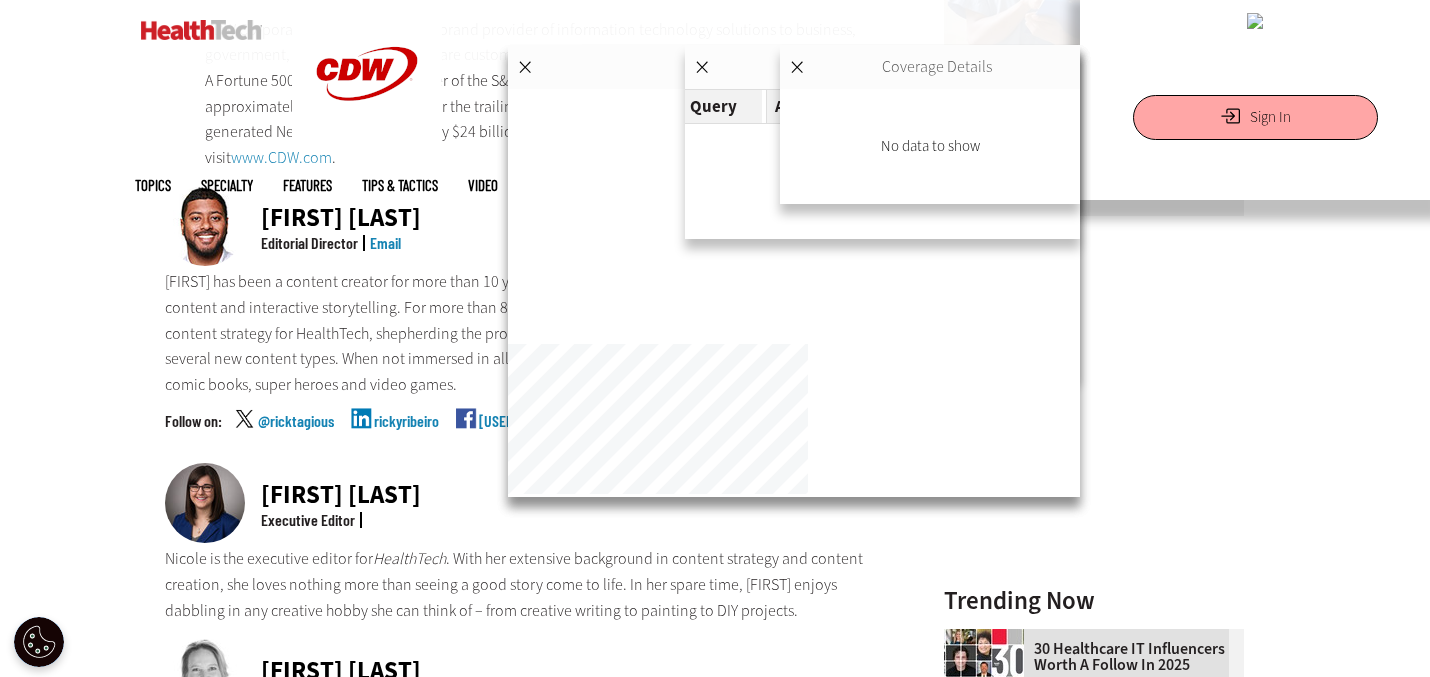 click on "[FIRST] has been a content creator for more than 10 years with a strong background and emphasis in digital content and interactive storytelling. For more than 8 years, [FIRST] has helped shape the evolving integrated content strategy for HealthTech, shepherding the program through different redesigns and the emergence of several new content types. When not immersed in all things health and IT, [FIRST] indulges his deep love of comic books, super heroes and video games." at bounding box center (528, 333) 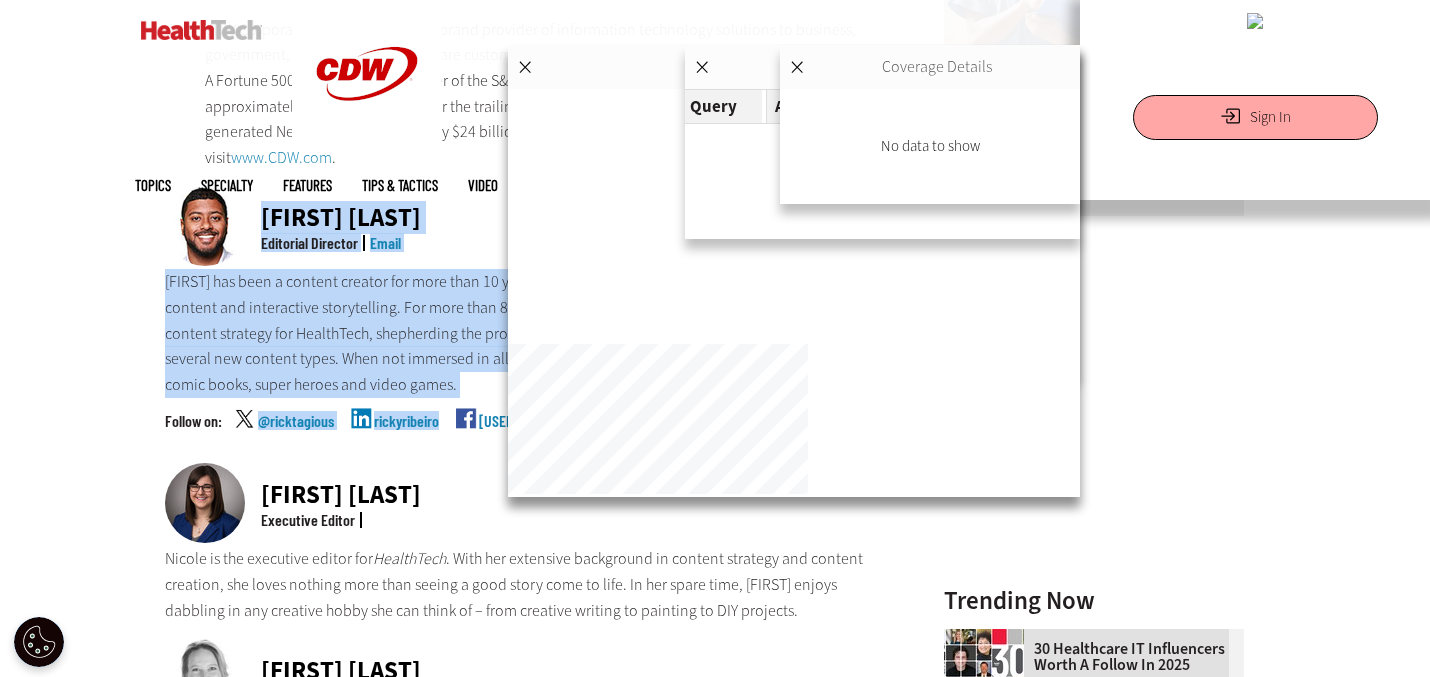 drag, startPoint x: 312, startPoint y: 265, endPoint x: 379, endPoint y: 440, distance: 187.3873 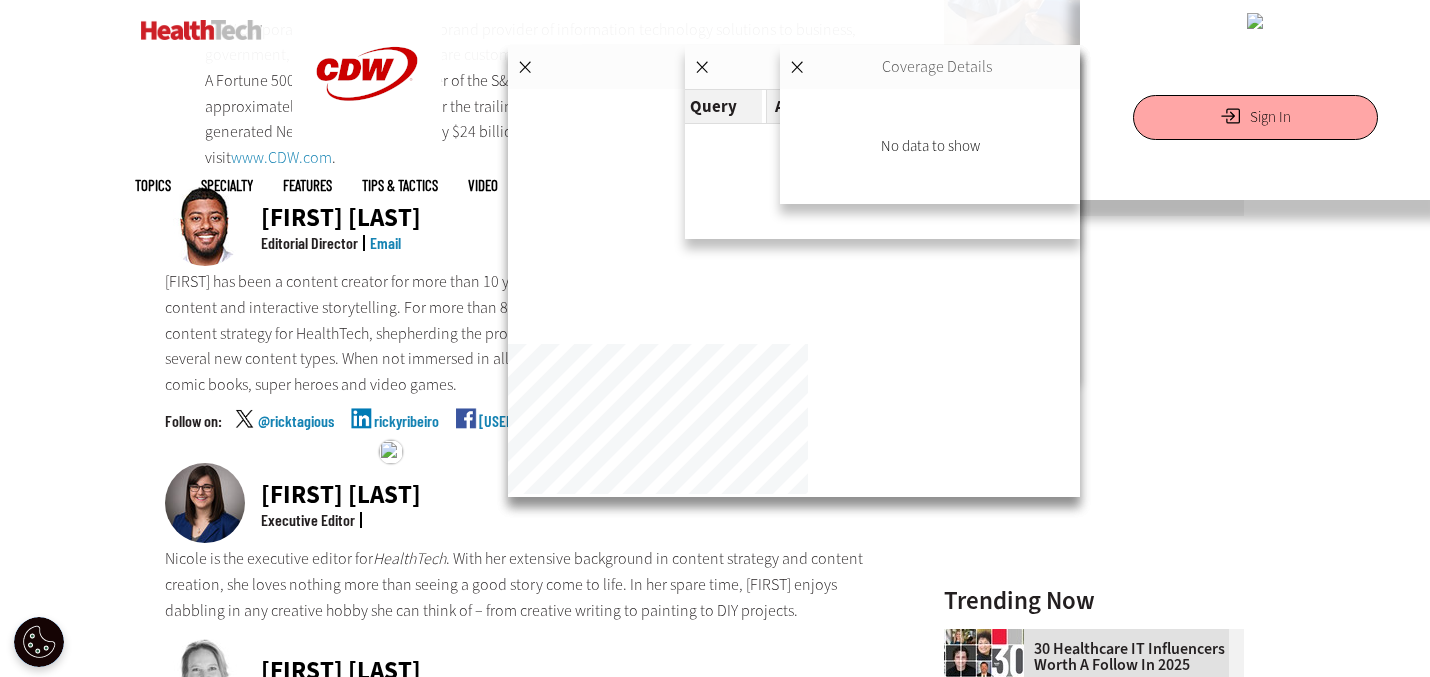 click on "[FIRST] [LAST]
Executive Editor" at bounding box center [528, 504] 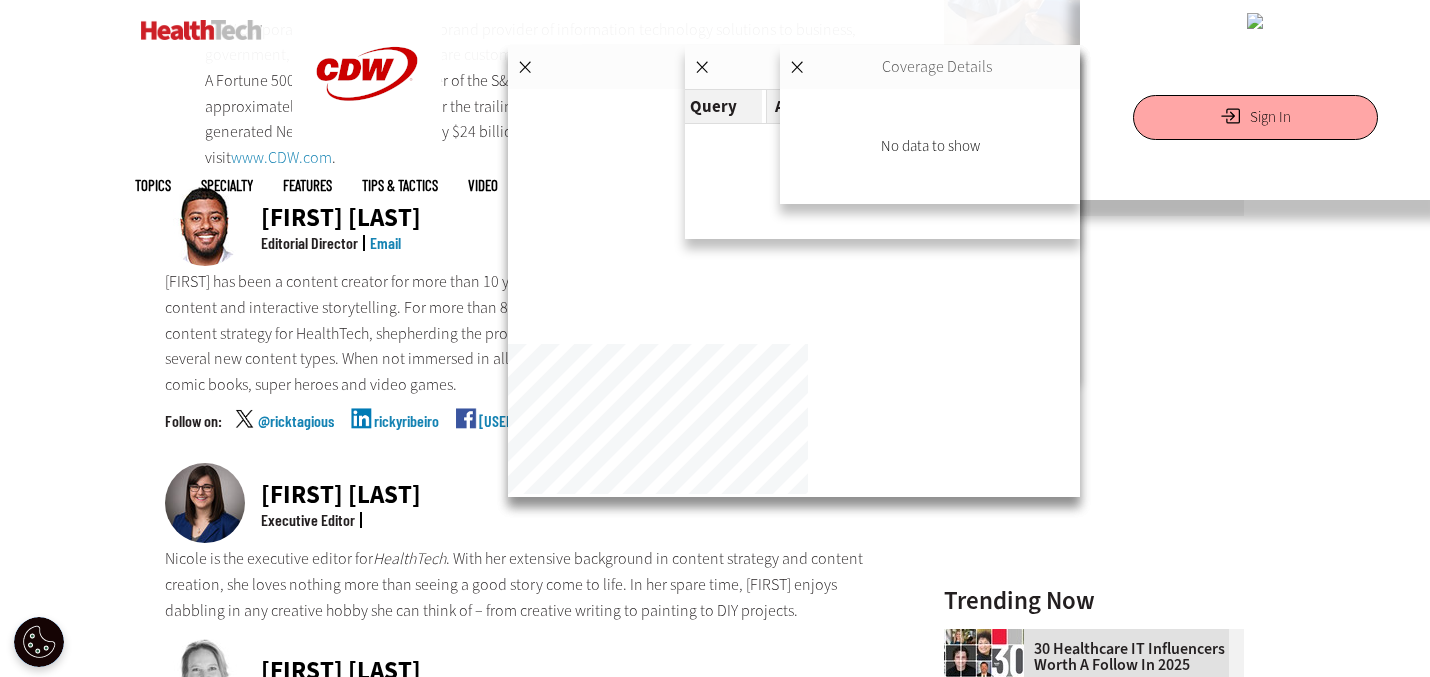 scroll, scrollTop: 584, scrollLeft: 0, axis: vertical 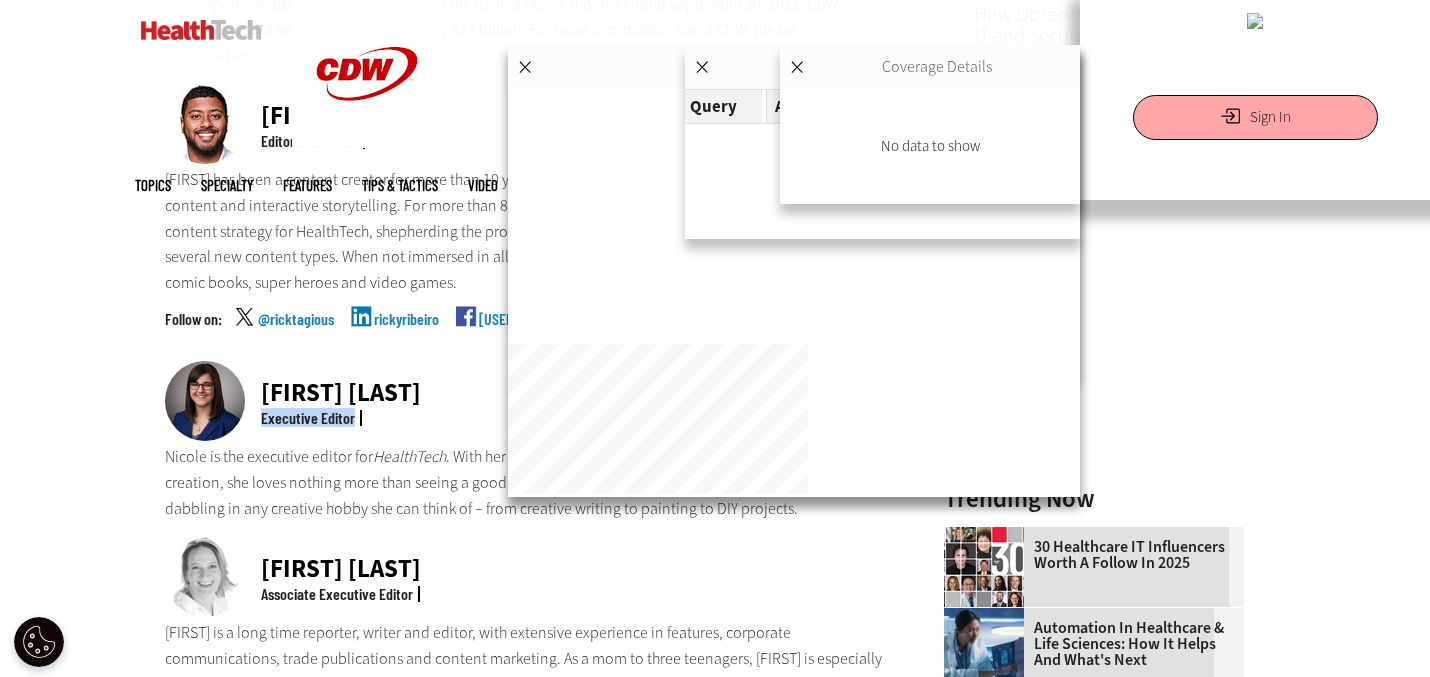 drag, startPoint x: 262, startPoint y: 417, endPoint x: 365, endPoint y: 422, distance: 103.121284 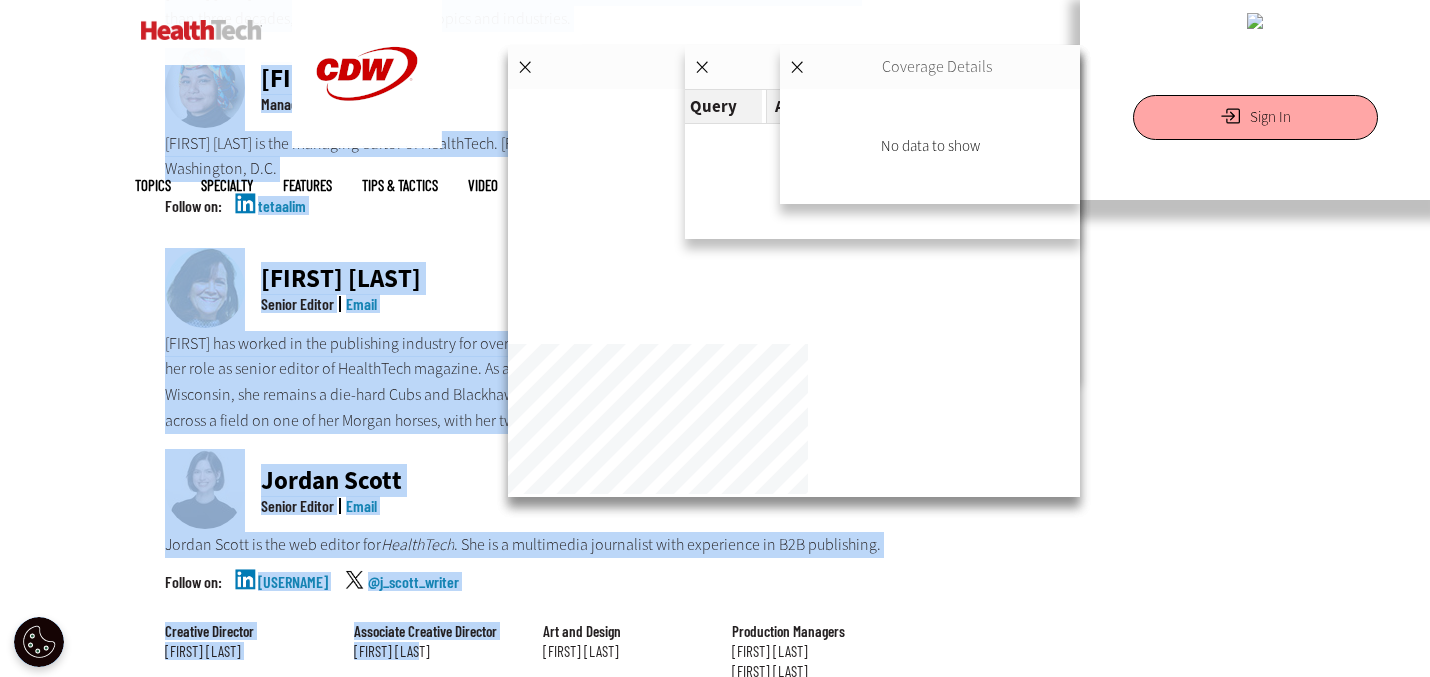 scroll, scrollTop: 1511, scrollLeft: 0, axis: vertical 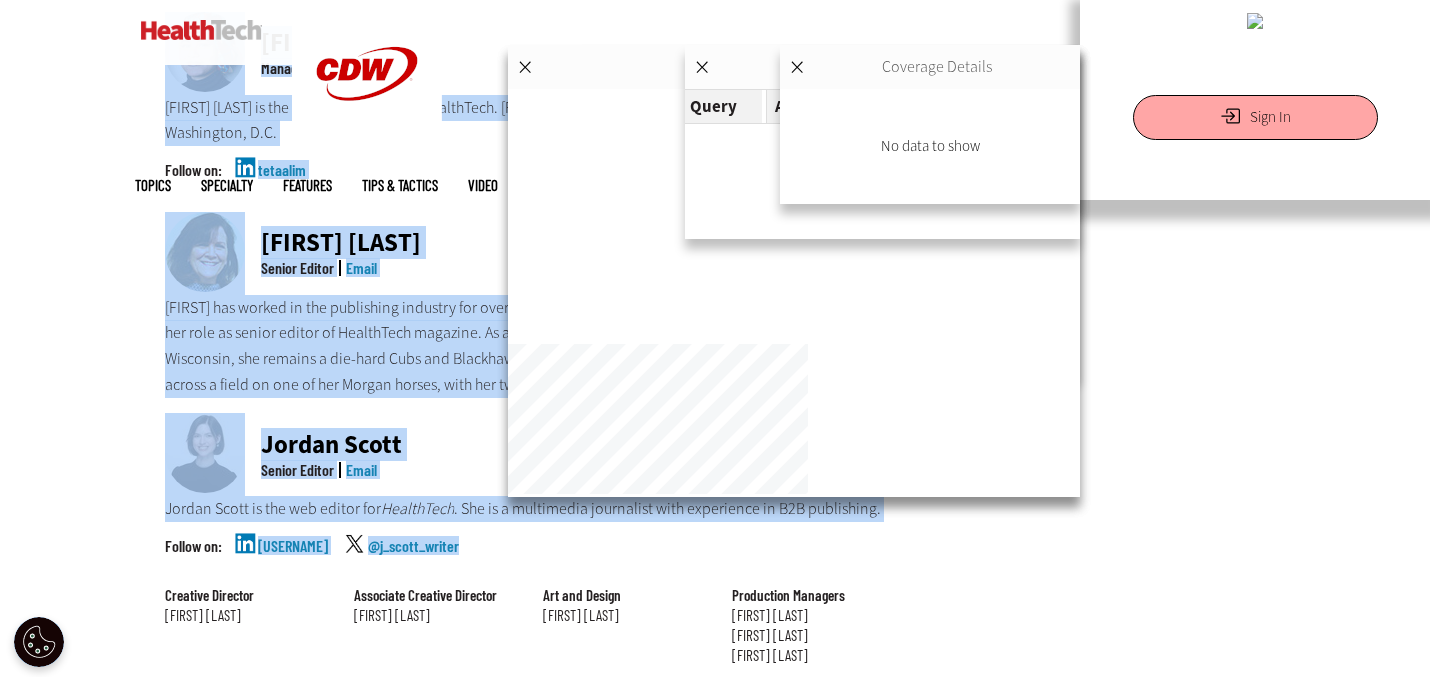 drag, startPoint x: 264, startPoint y: 117, endPoint x: 514, endPoint y: 513, distance: 468.31186 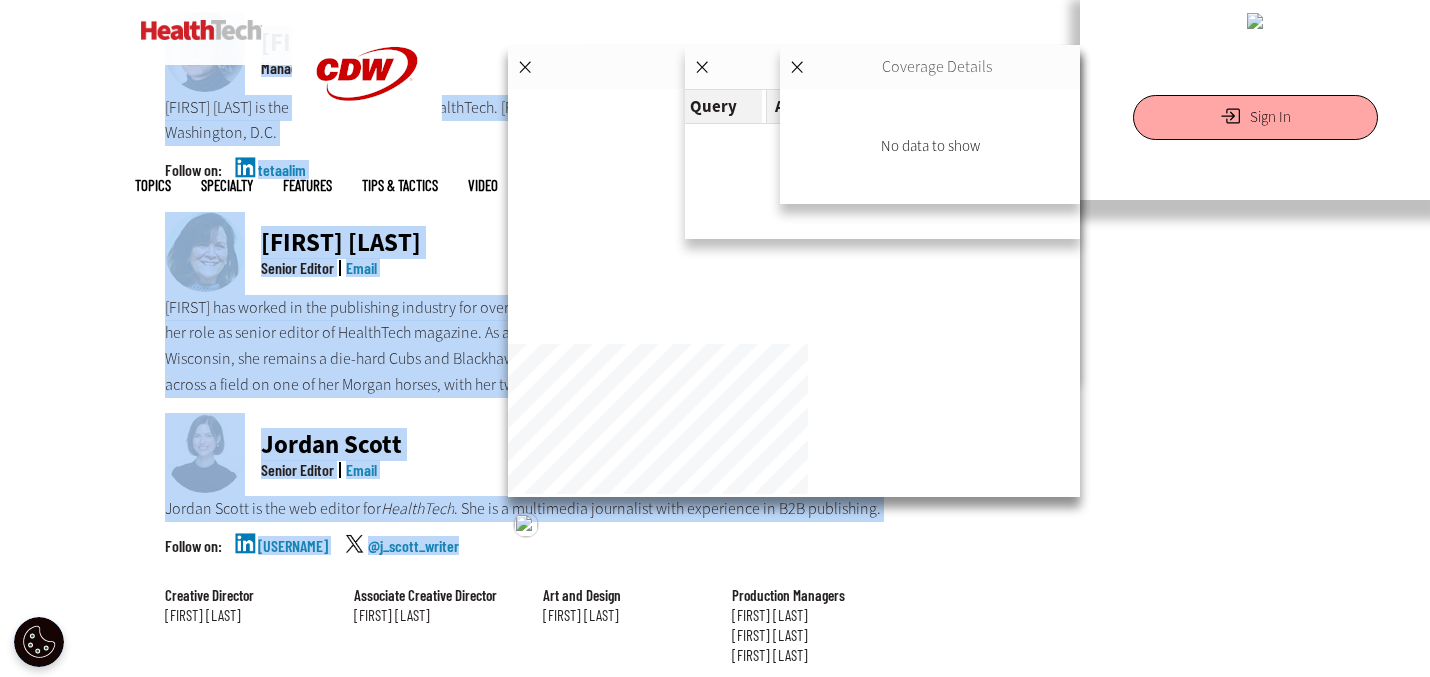 copy on "Lorem Ipsumdo
Sitametco Adipisci
Elits
Doeiu tem inci u laboree dolorem ali enim admi 05 venia quis n exerci ullamcolab nis aliquipe ea commodo consequ dui auteirurein reprehenderi. Vol veli esse 1 cillu, Fugia nul pariat excep sin occaecat cupidatatn proiden suntculp qui OfficiAdes, mollitanimi est laborum perspic undeomnis istenatus err vol accusanti do laudant tot remaper eaque. Ipsa qua abilloin ve qua archit beatae vit DI, Expli nemoenim ips quia volu as autod fugit, conse magnid eos ratio sequi.
@nesciuntneq
porroquisqua
dolorema
@numquameius
Modite Incidunt
Magnamqua Etiamm
Soluta no eli optiocumq nihili quo  PlaceaTfac . Poss ass repellend temporibus au quibusd officiis deb rerumne saepeeve, vol repud recusan itaq earu hicten s dele reici volu ma alia. Pe dol asper repe, Minimn exerci ullamcor su lab aliquidc conse qui max molli mo – haru quidemre facilis ex distinct na LIB temporec.
Solut Nobi..." 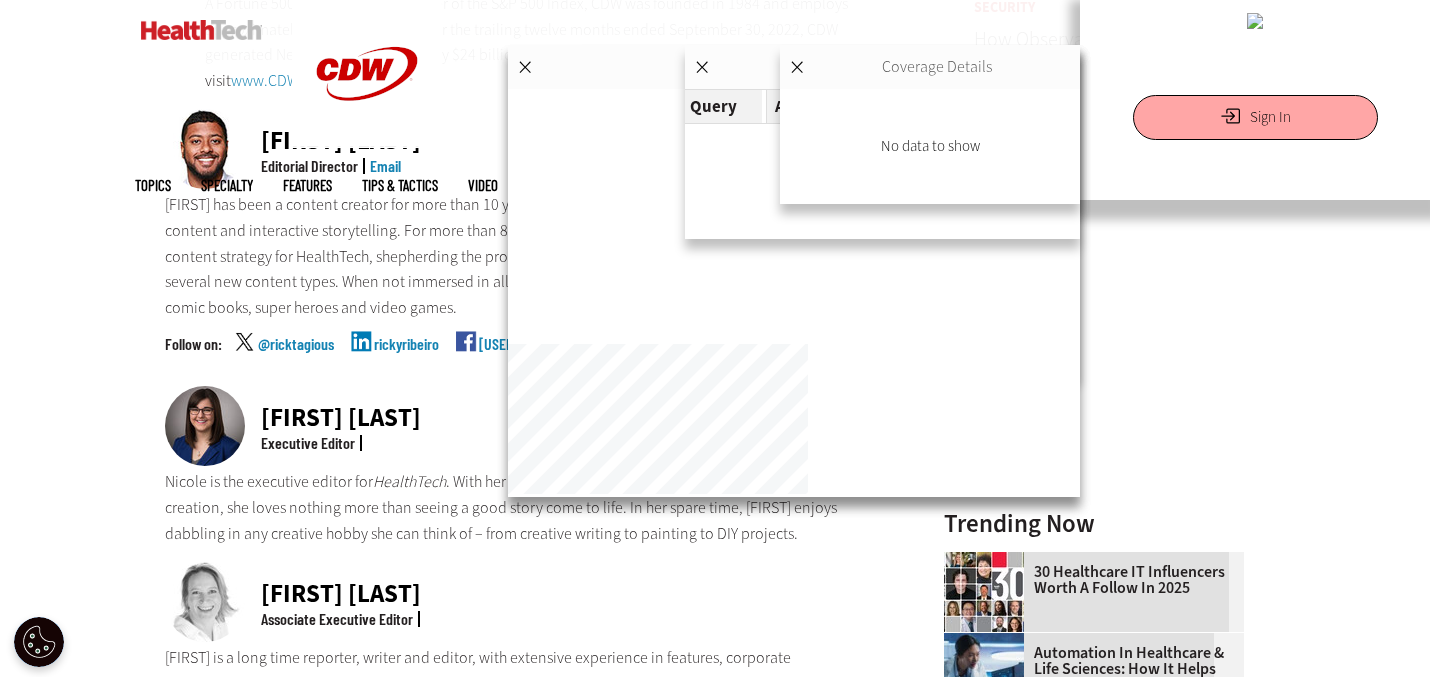 scroll, scrollTop: 294, scrollLeft: 0, axis: vertical 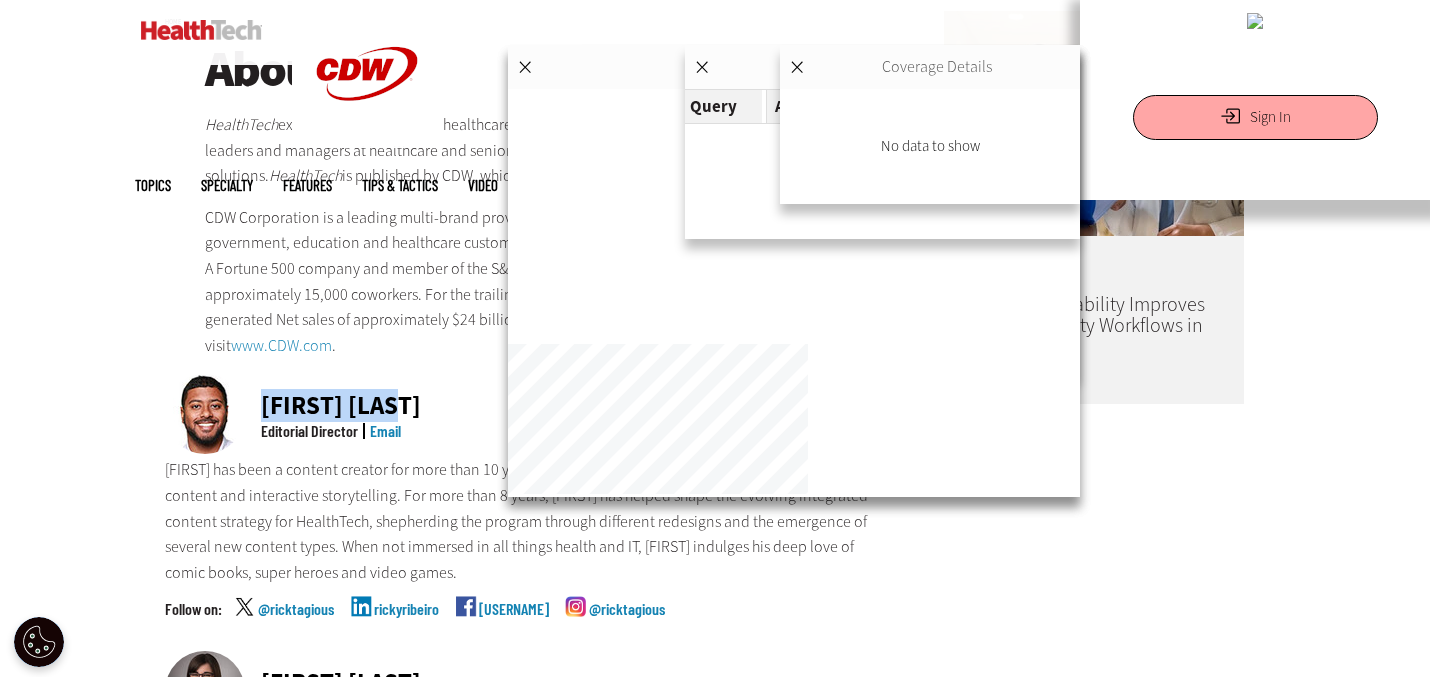 drag, startPoint x: 261, startPoint y: 410, endPoint x: 450, endPoint y: 354, distance: 197.1218 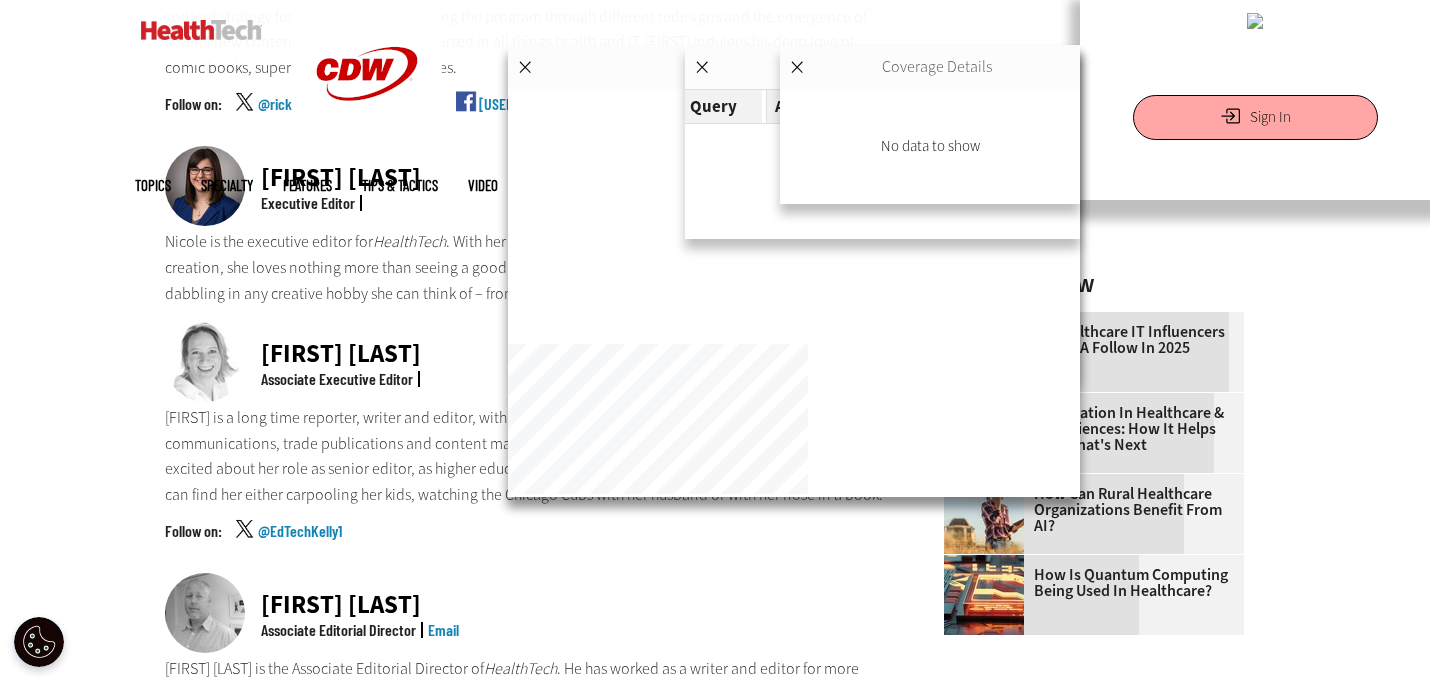 scroll, scrollTop: 812, scrollLeft: 0, axis: vertical 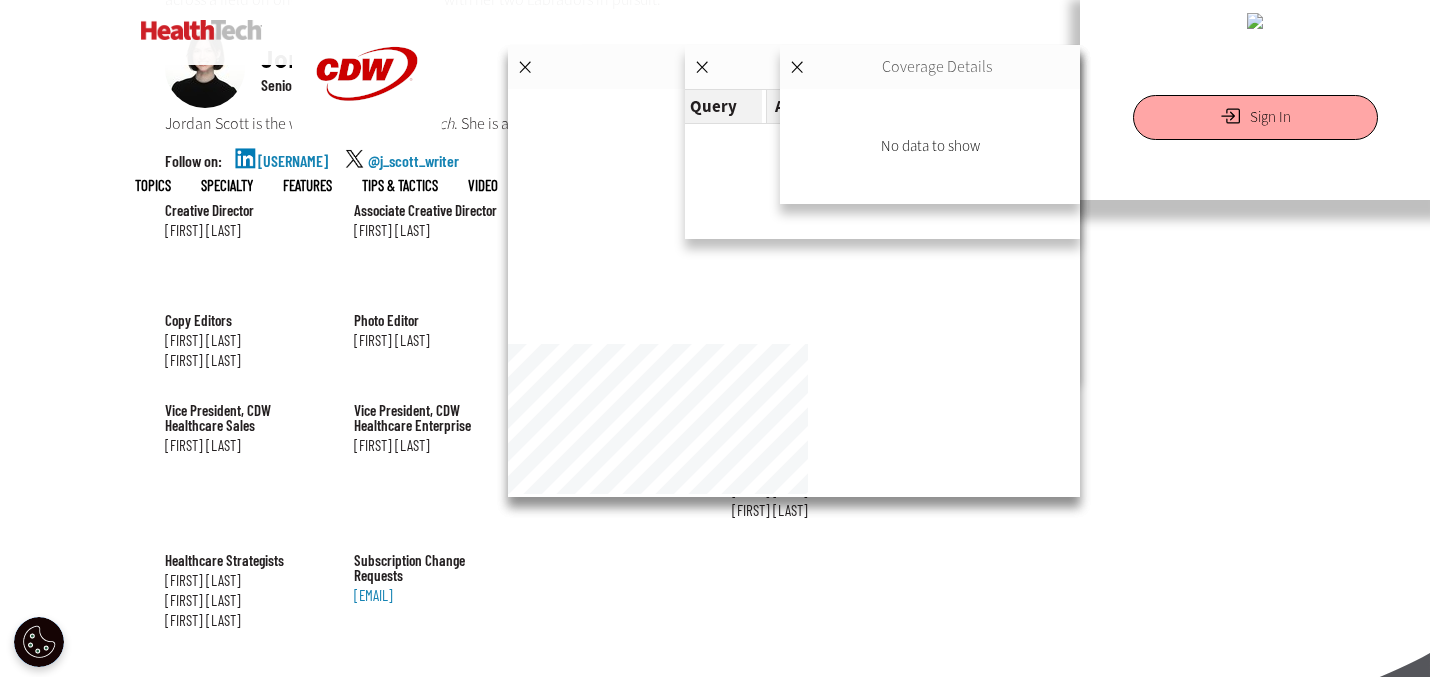 click on "About Us
HealthTech  explores technology and healthcare issues — and shares success stories — relevant to IT leaders and managers at healthcare and senior care organizations evaluating and implementing solutions.  HealthTech  is published by CDW, which is headquartered in Vernon Hills, Ill.
www.CDW.com .
[FIRST] [LAST]
Editorial Director
Email
@[USERNAME]
[USERNAME]" at bounding box center [715, -472] 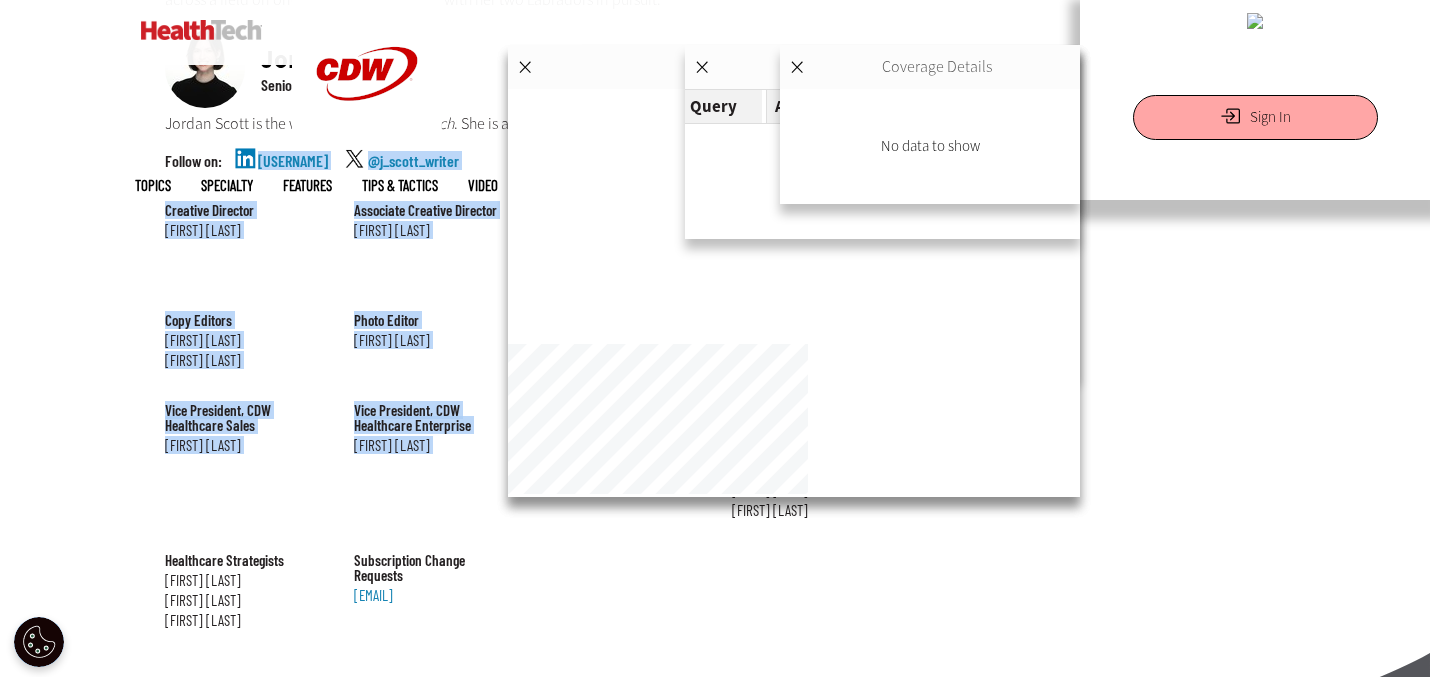 drag, startPoint x: 159, startPoint y: 172, endPoint x: 628, endPoint y: 604, distance: 637.6402 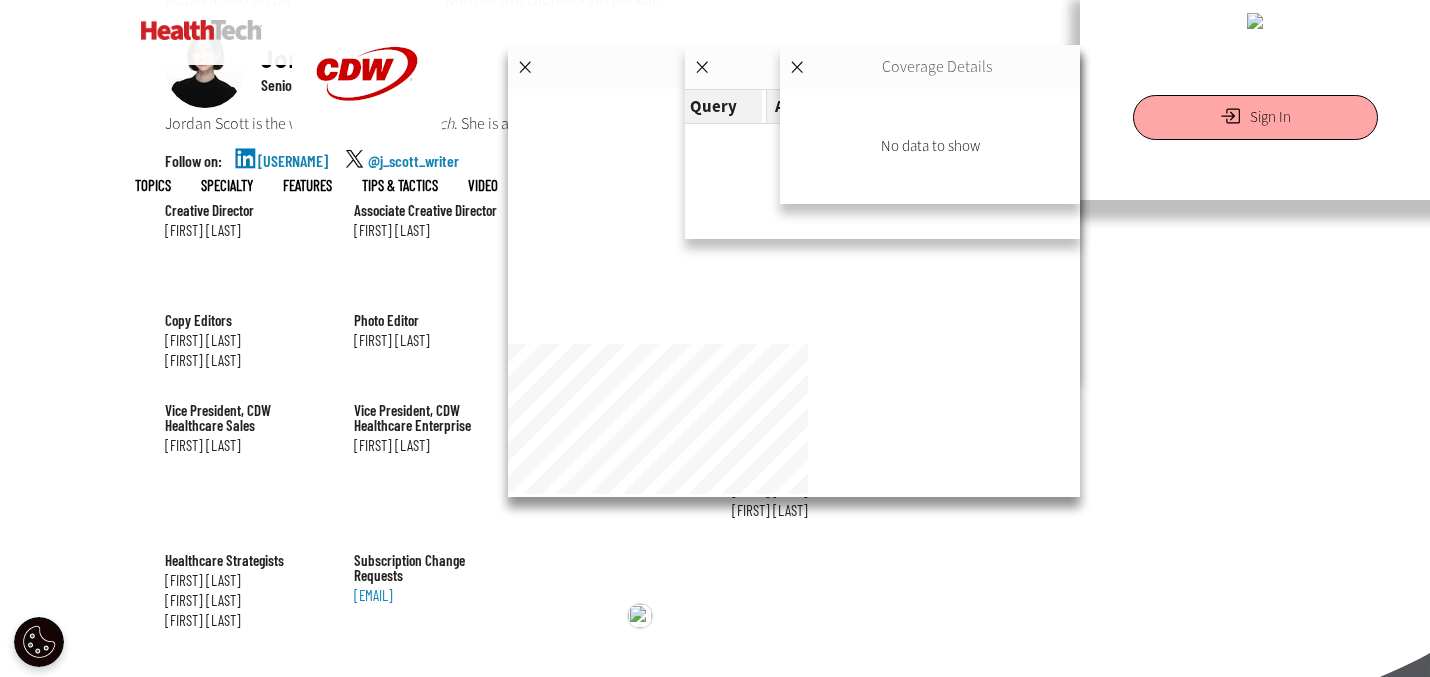 click on "About Us
HealthTech  explores technology and healthcare issues — and shares success stories — relevant to IT leaders and managers at healthcare and senior care organizations evaluating and implementing solutions.  HealthTech  is published by CDW, which is headquartered in Vernon Hills, Ill.
www.CDW.com .
[FIRST] [LAST]
Editorial Director
Email
@[USERNAME]
[USERNAME]" at bounding box center (715, -472) 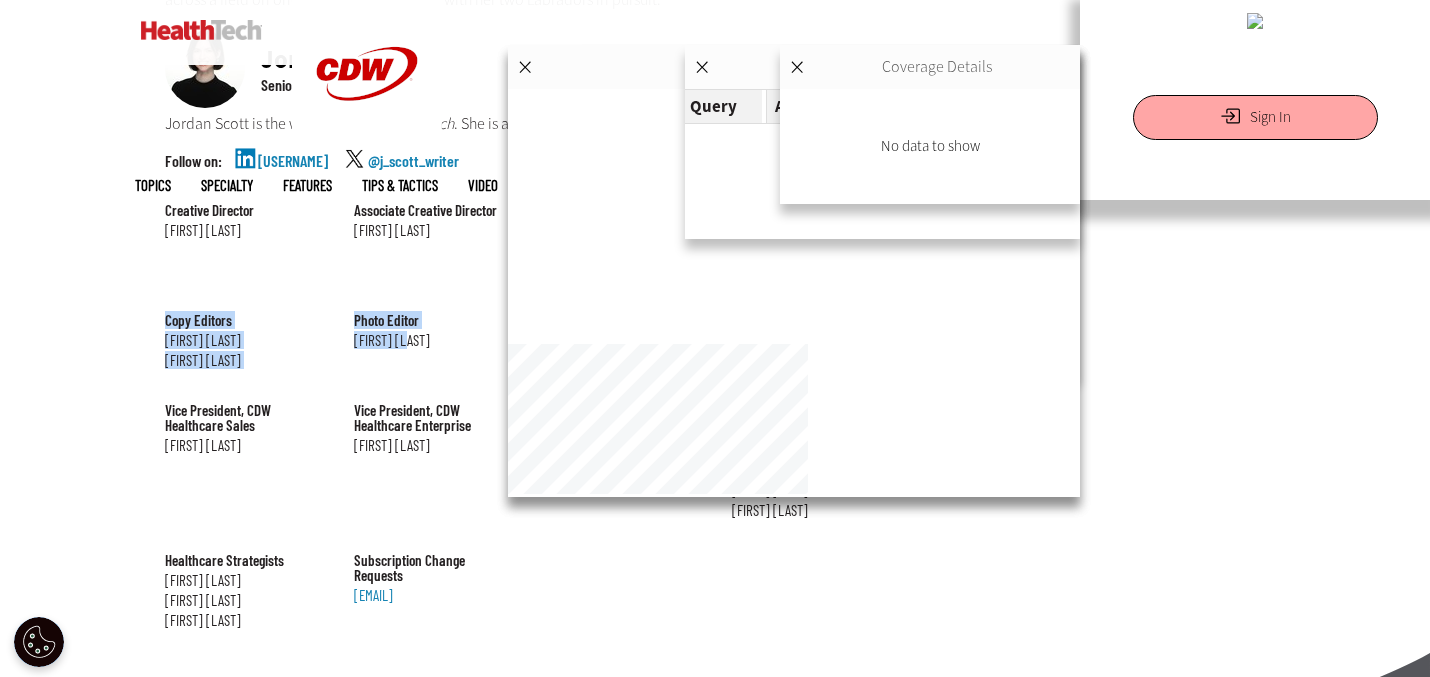 drag, startPoint x: 153, startPoint y: 300, endPoint x: 342, endPoint y: 356, distance: 197.1218 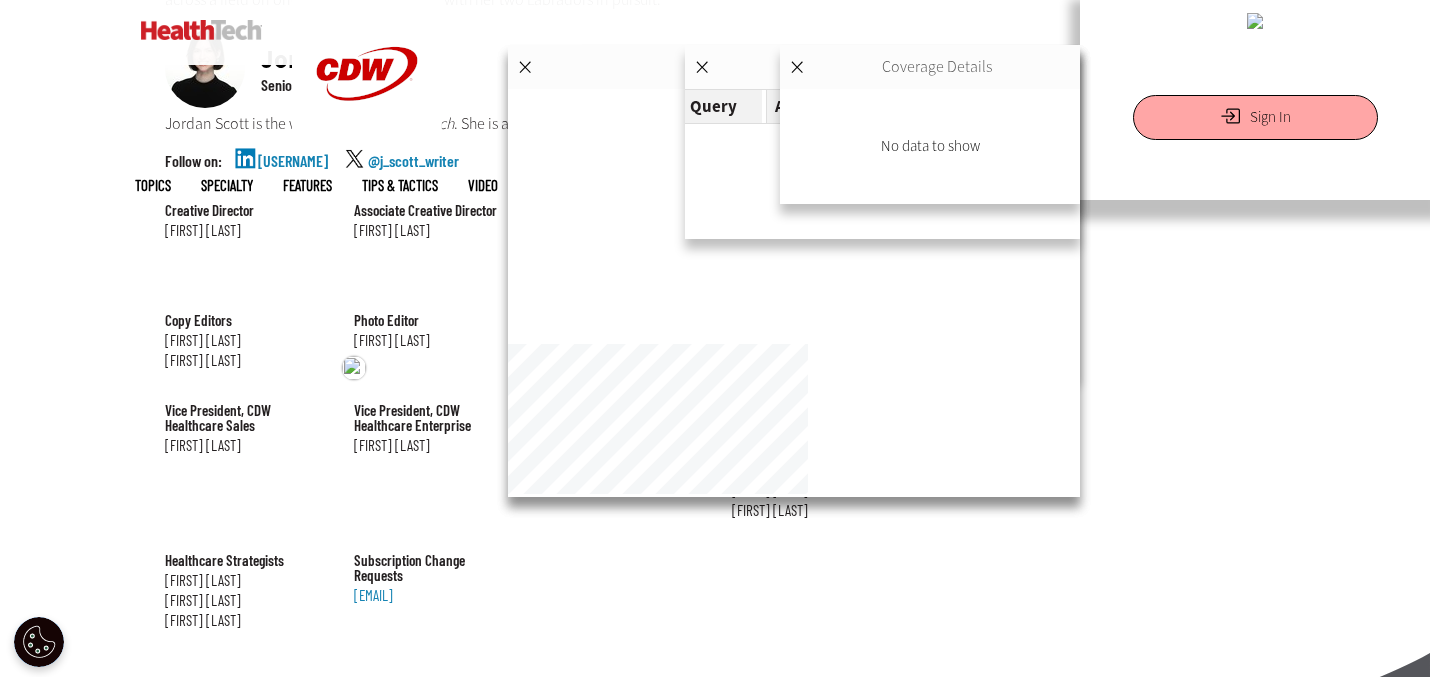 click on "About Us
HealthTech  explores technology and healthcare issues — and shares success stories — relevant to IT leaders and managers at healthcare and senior care organizations evaluating and implementing solutions.  HealthTech  is published by CDW, which is headquartered in Vernon Hills, Ill.
www.CDW.com .
[FIRST] [LAST]
Editorial Director
Email
@[USERNAME]
[USERNAME]" at bounding box center (715, -472) 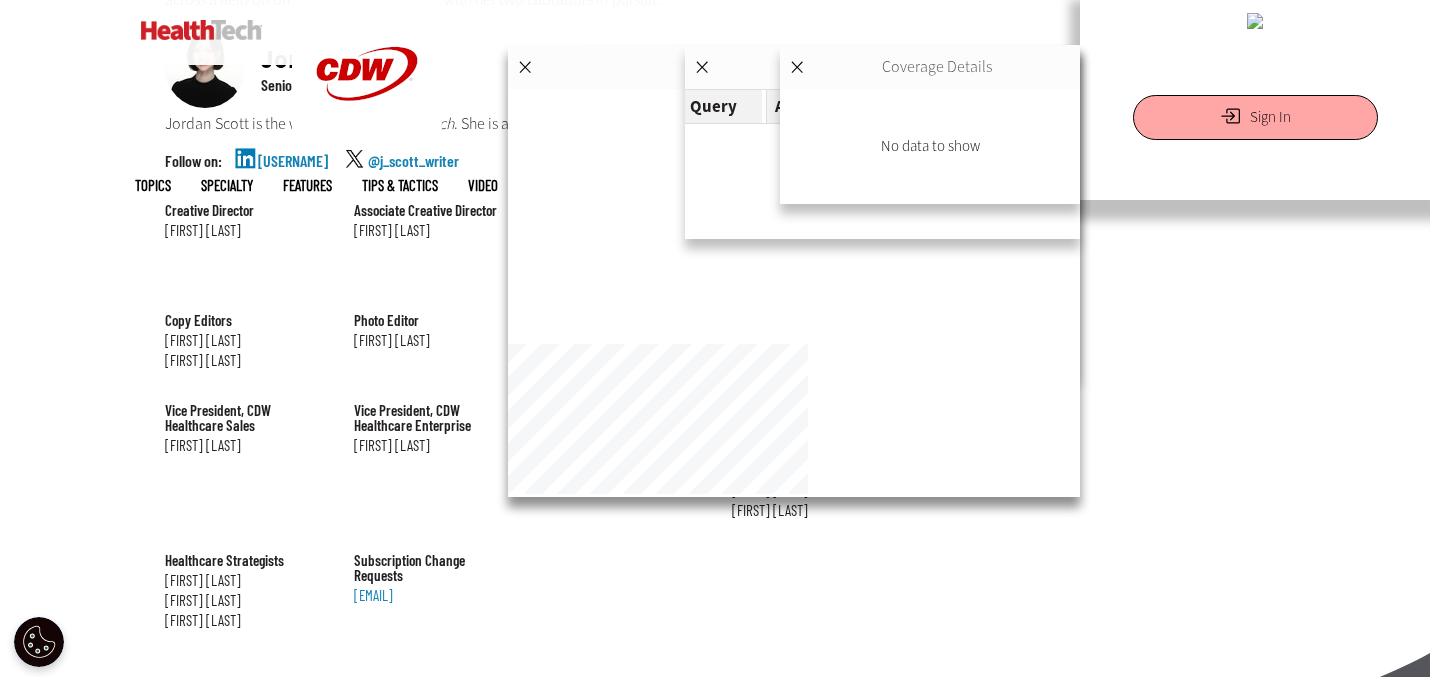 drag, startPoint x: 162, startPoint y: 178, endPoint x: 473, endPoint y: 577, distance: 505.88733 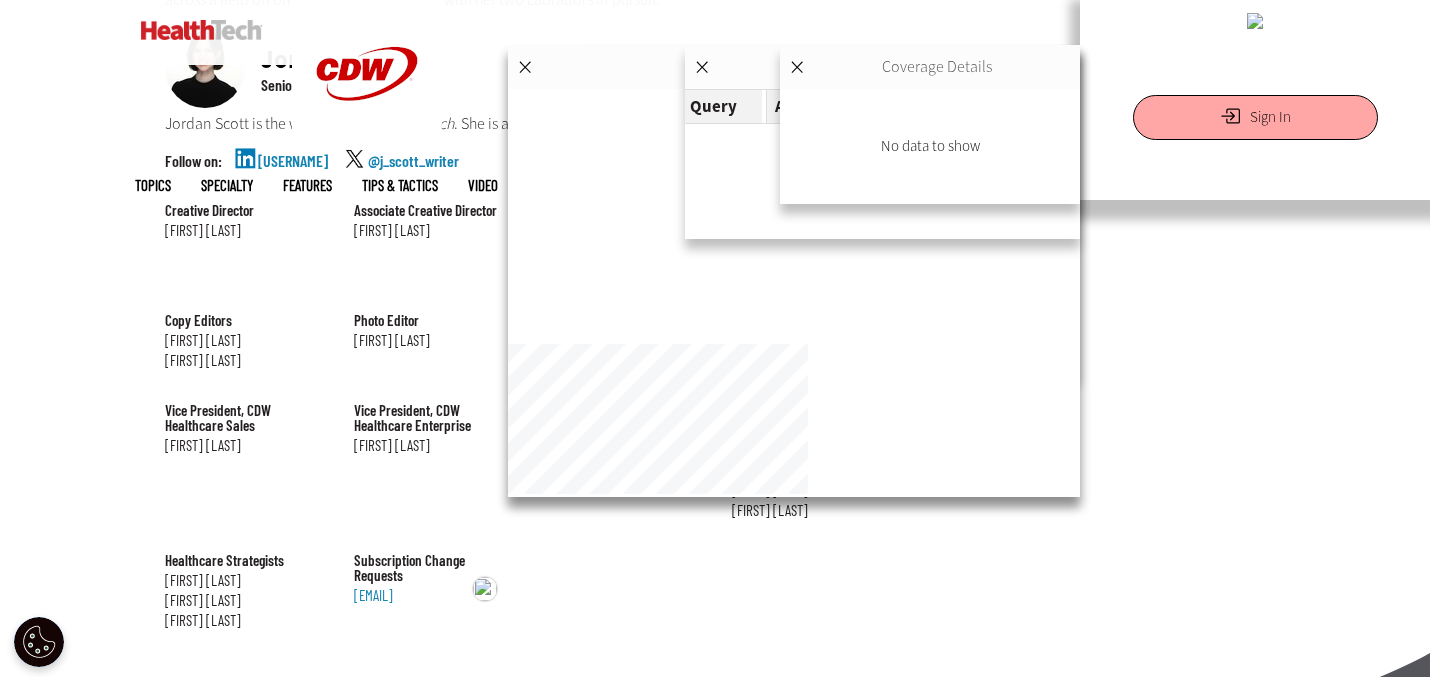 copy on "Creative Director
[FIRST] [LAST]
Associate Creative Director
[FIRST] [LAST]
Art and Design
[FIRST] [LAST]
Production Managers
[FIRST] [LAST]
[FIRST] [LAST]
[FIRST] [LAST]
Copy Editors
[FIRST] [LAST]
[FIRST] [LAST]
Photo Editor
[FIRST] [LAST]
Circulation
[FIRST] [LAST]
Senior Vice President, CDW Healthcare
[FIRST] [LAST]
Vice President, CDW Healthcare Sales
[FIRST] [LAST]
Vice President, CDW Healthcare Enterprise
[FIRST] [LAST]
Vice President, CDW Healthcare Strategy
[FIRST] [LAST]
Directors of Sales
[FIRST] [LAST]
[FIRST] [LAST]
[FIRST] [LAST]
[FIRST] [LAST]
[FIRST] [LAST]
..." 